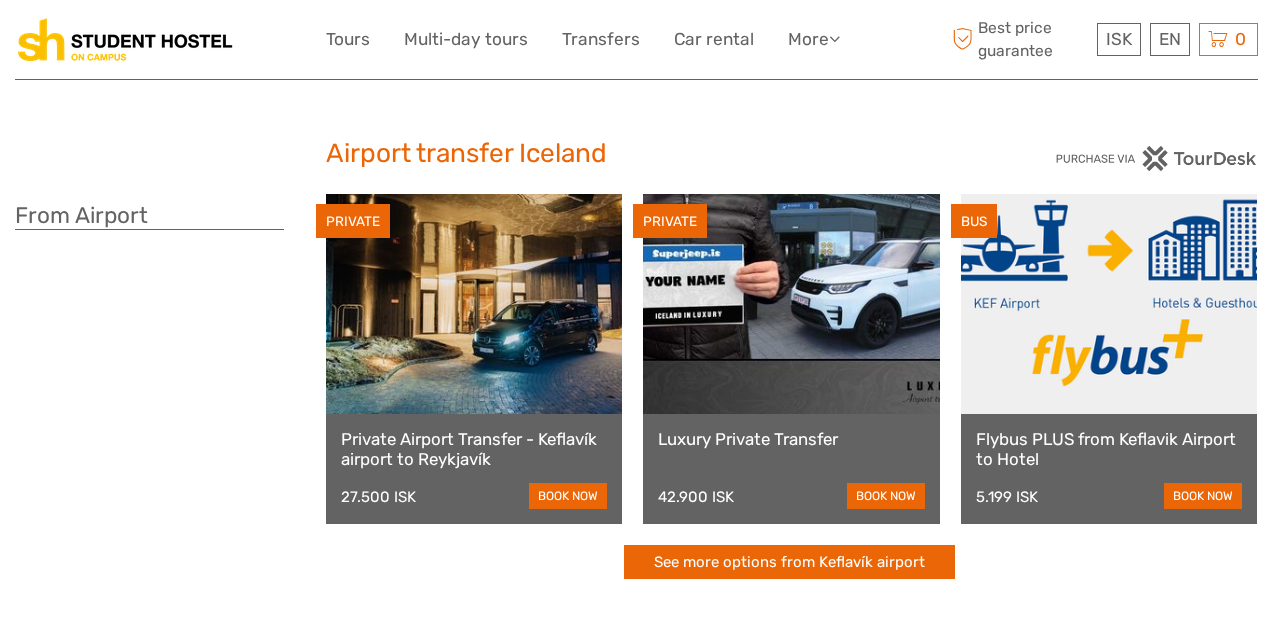 scroll, scrollTop: 0, scrollLeft: 0, axis: both 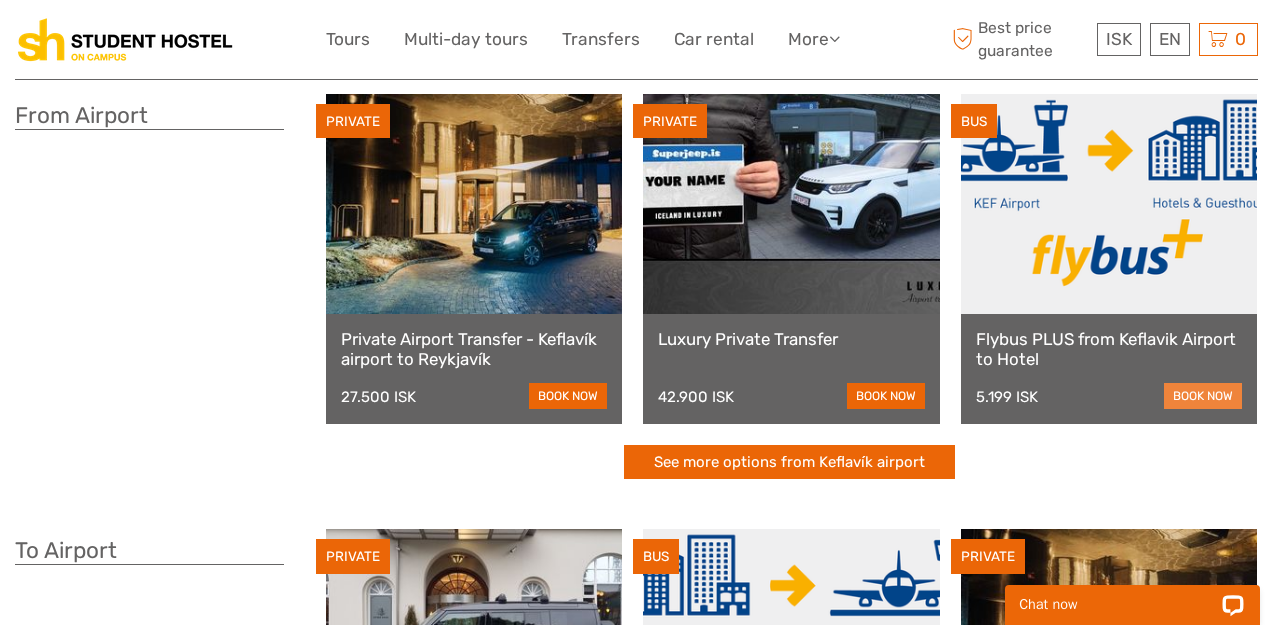 click on "book now" at bounding box center (1203, 396) 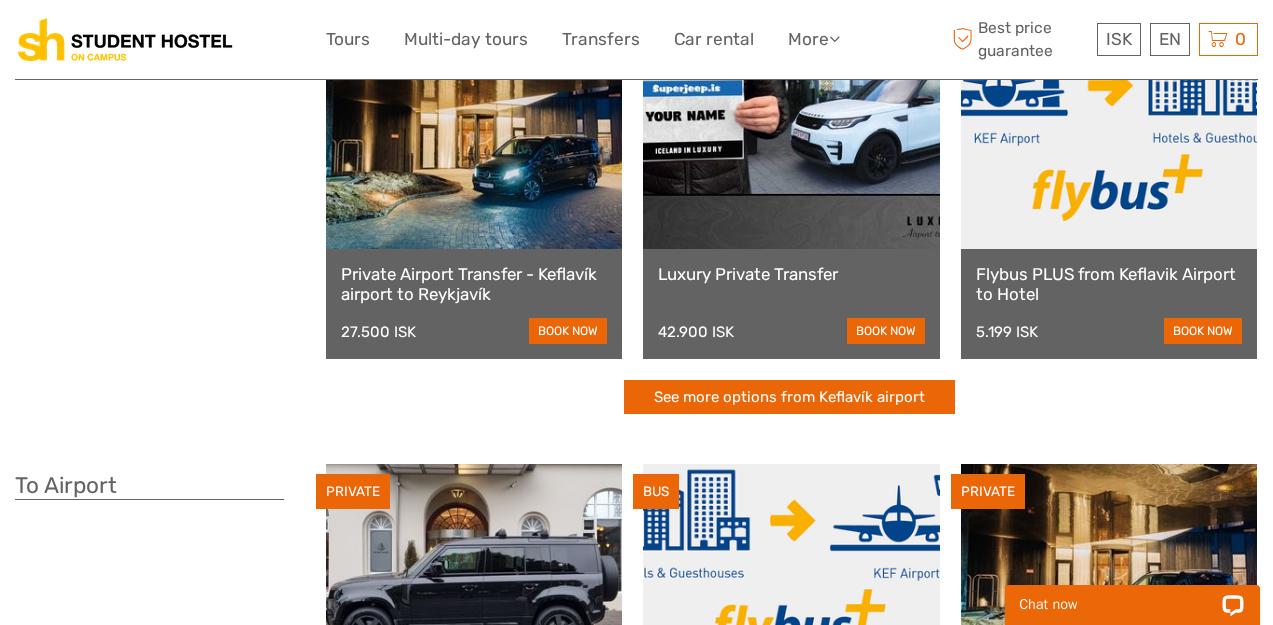 scroll, scrollTop: 162, scrollLeft: 0, axis: vertical 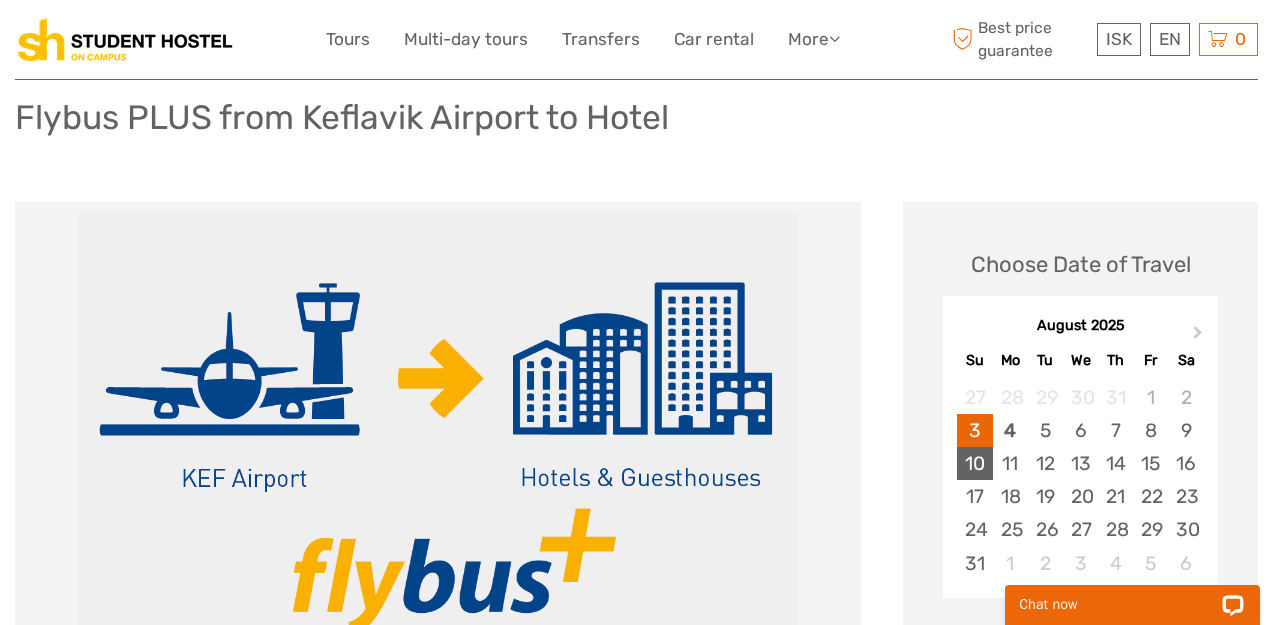 click on "10" at bounding box center (974, 463) 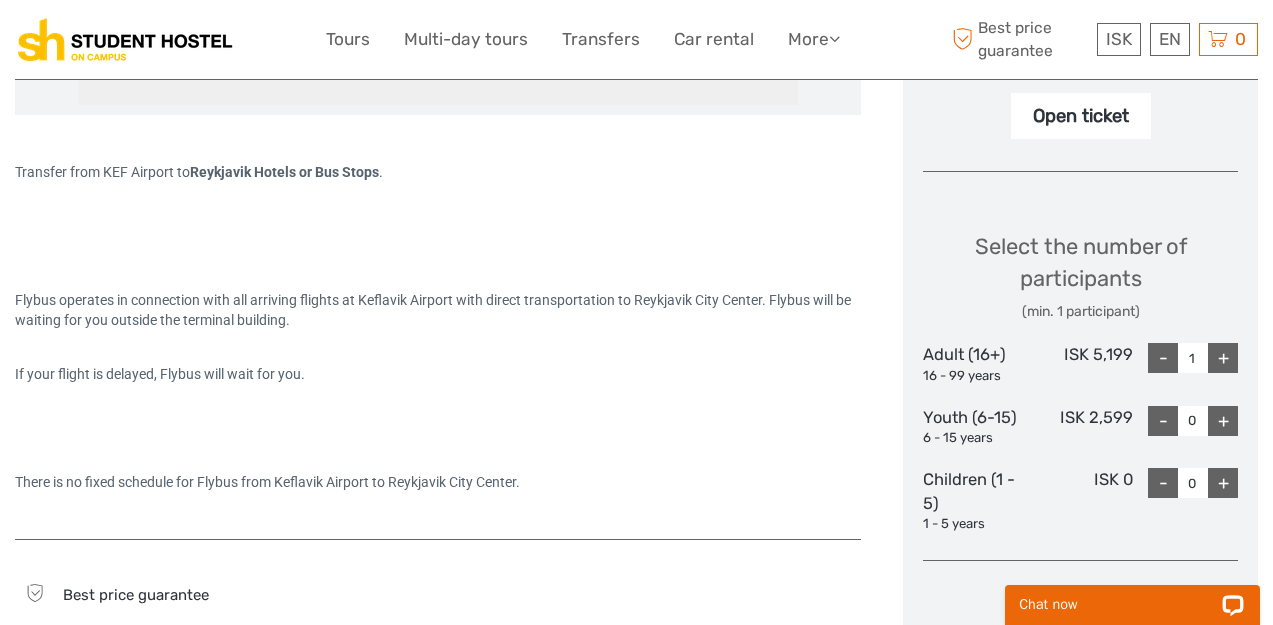 scroll, scrollTop: 725, scrollLeft: 0, axis: vertical 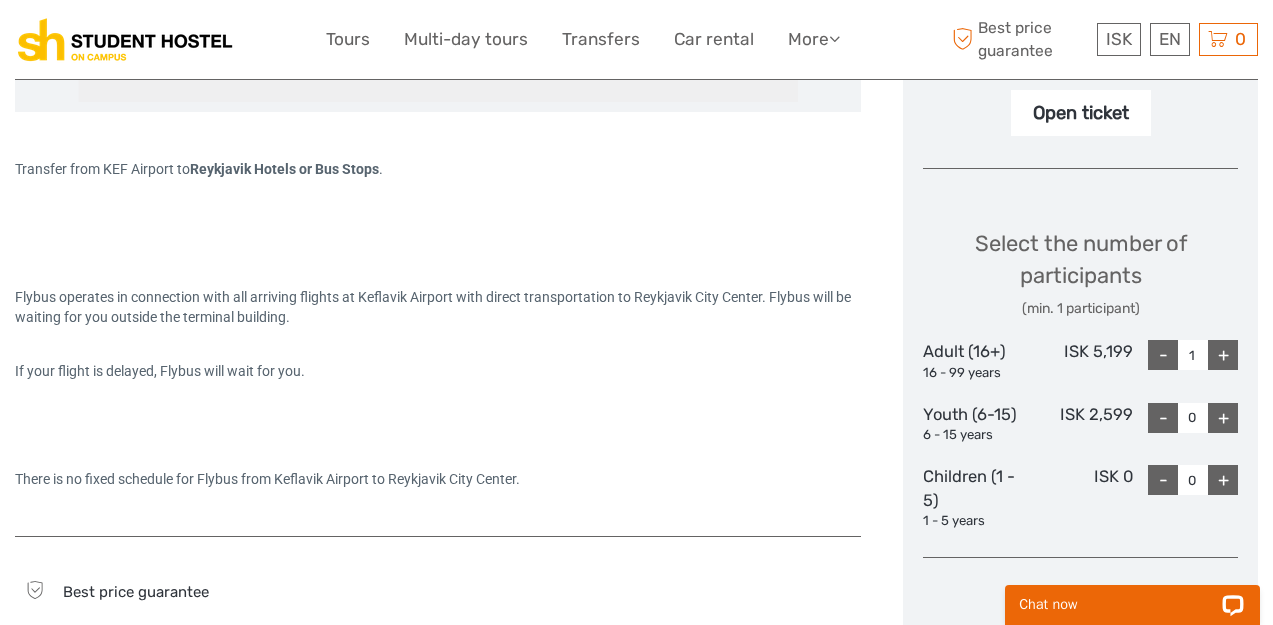 click on "+" at bounding box center [1223, 355] 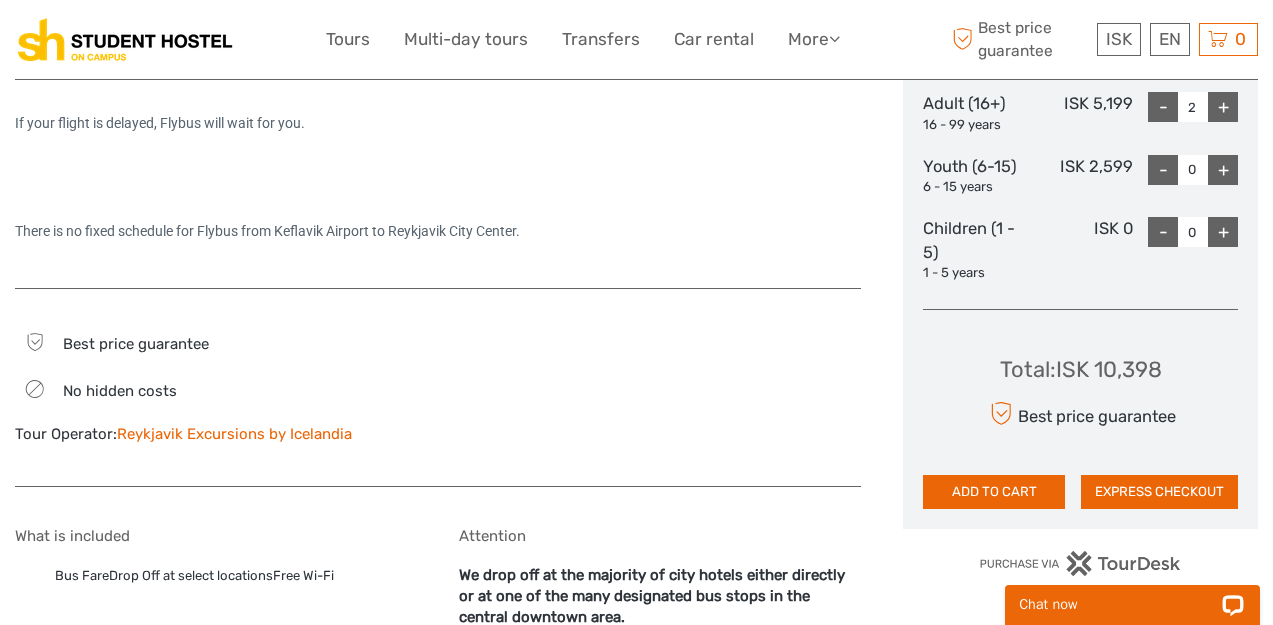 scroll, scrollTop: 1008, scrollLeft: 0, axis: vertical 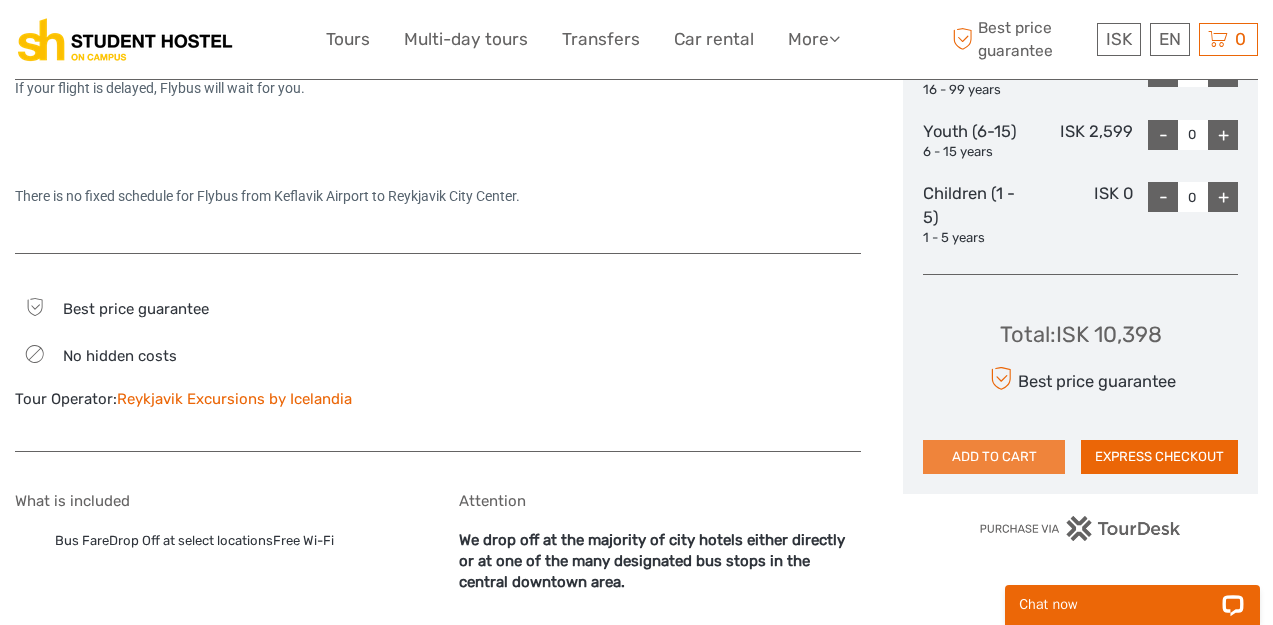 click on "ADD TO CART" at bounding box center (994, 457) 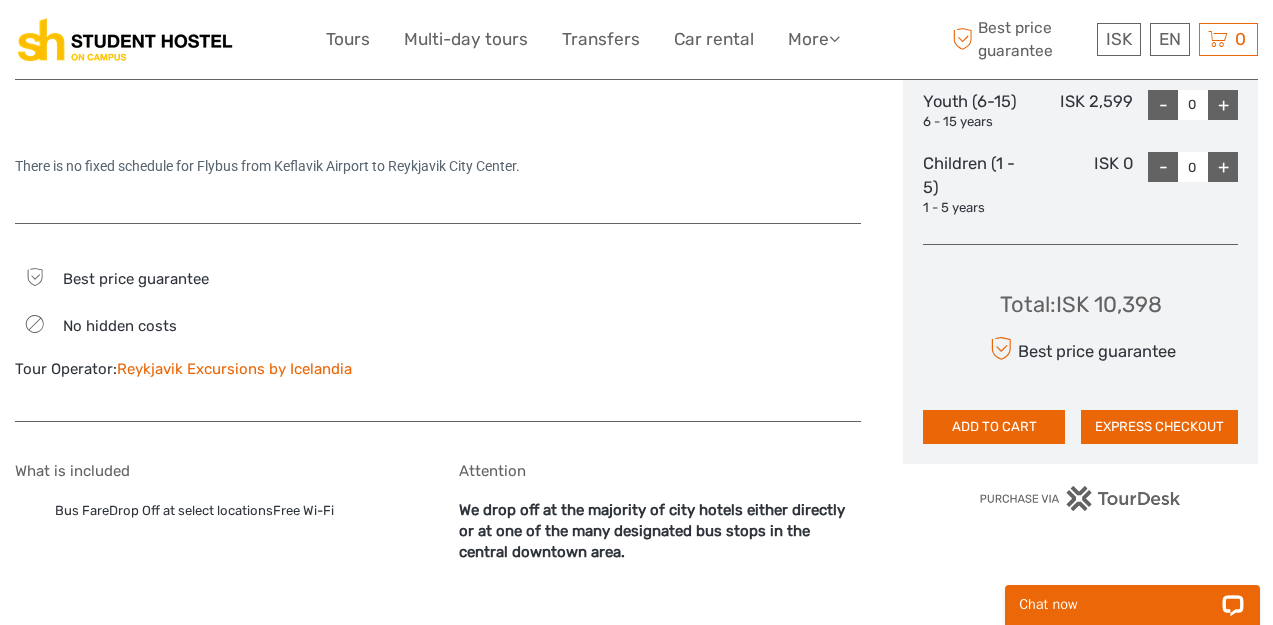 scroll, scrollTop: 1044, scrollLeft: 0, axis: vertical 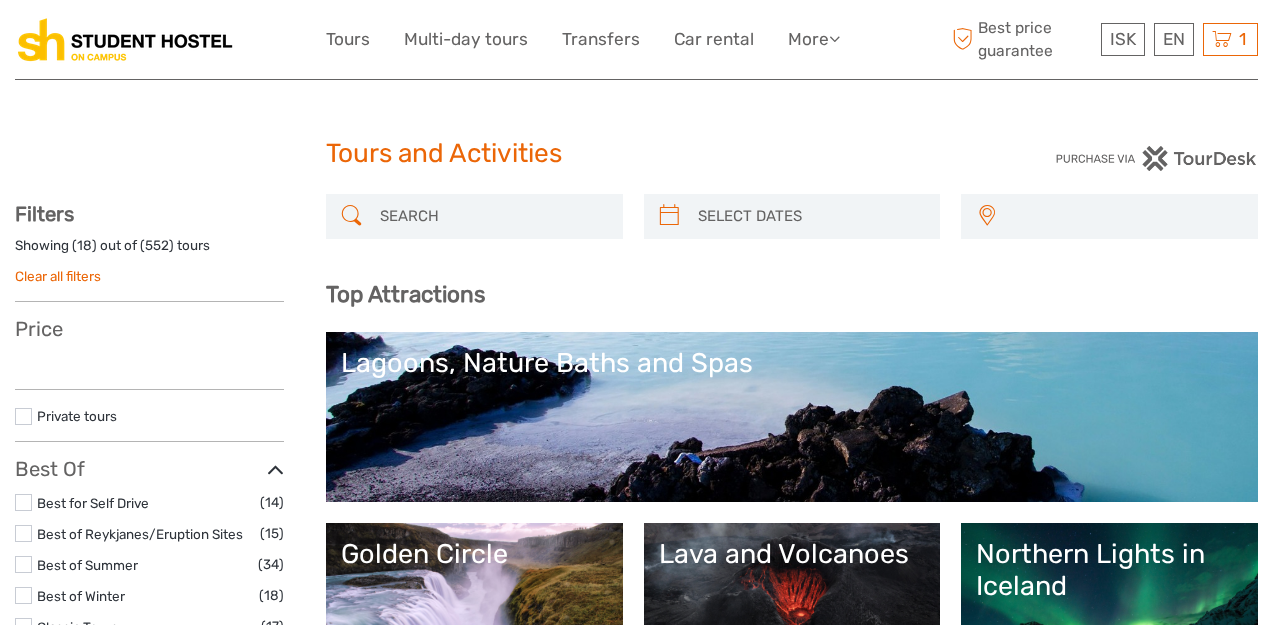click on "Lagoons, Nature Baths and Spas" at bounding box center [792, 417] 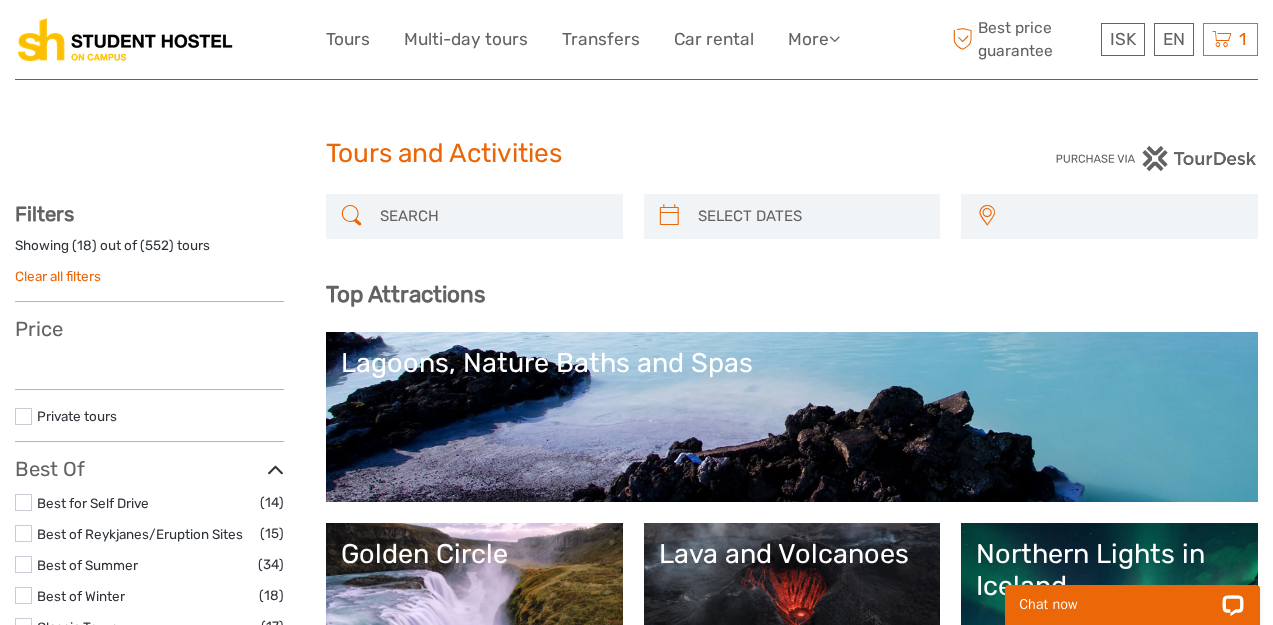 scroll, scrollTop: 0, scrollLeft: 0, axis: both 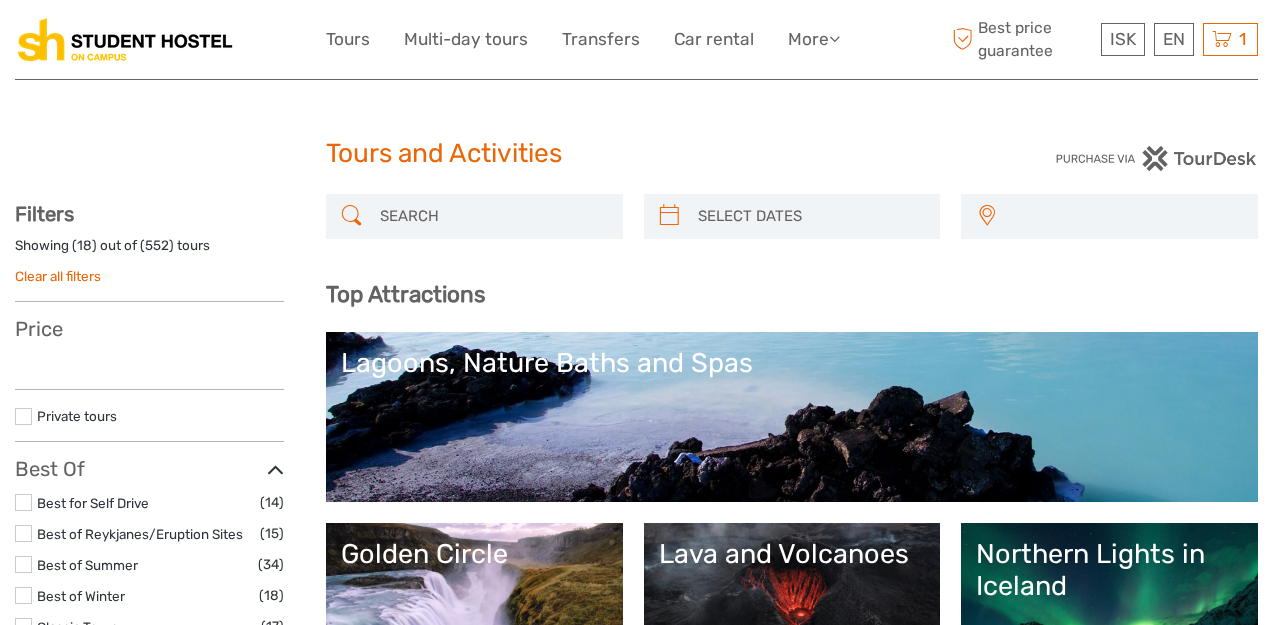 select 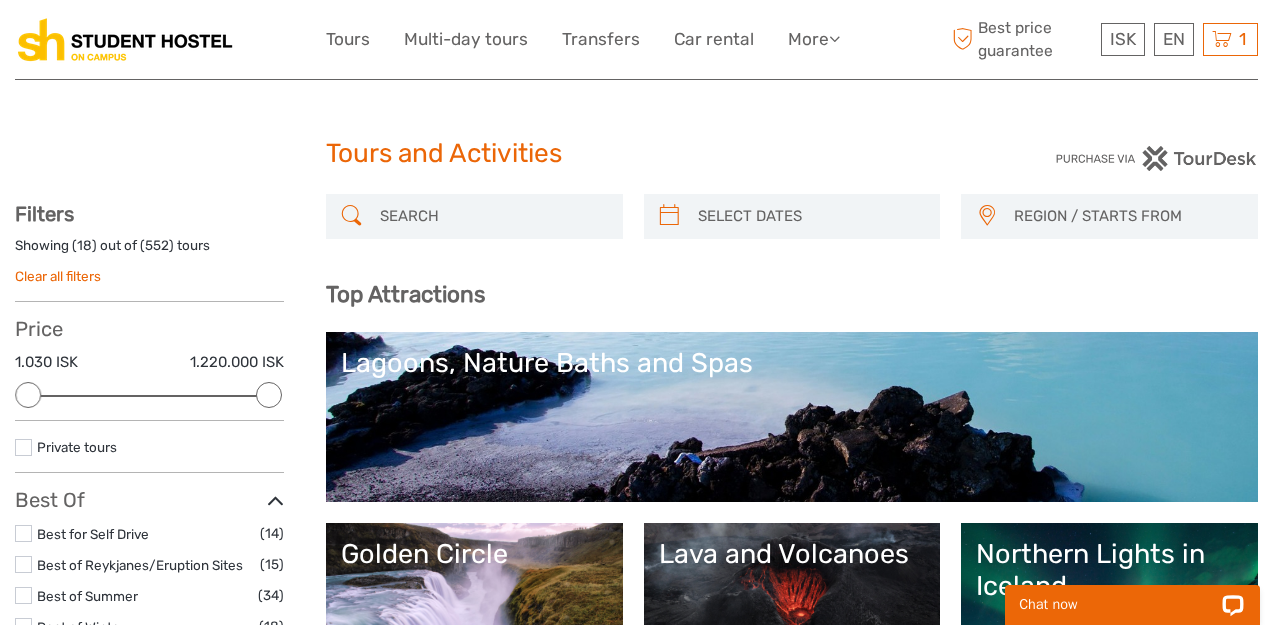 scroll, scrollTop: 0, scrollLeft: 0, axis: both 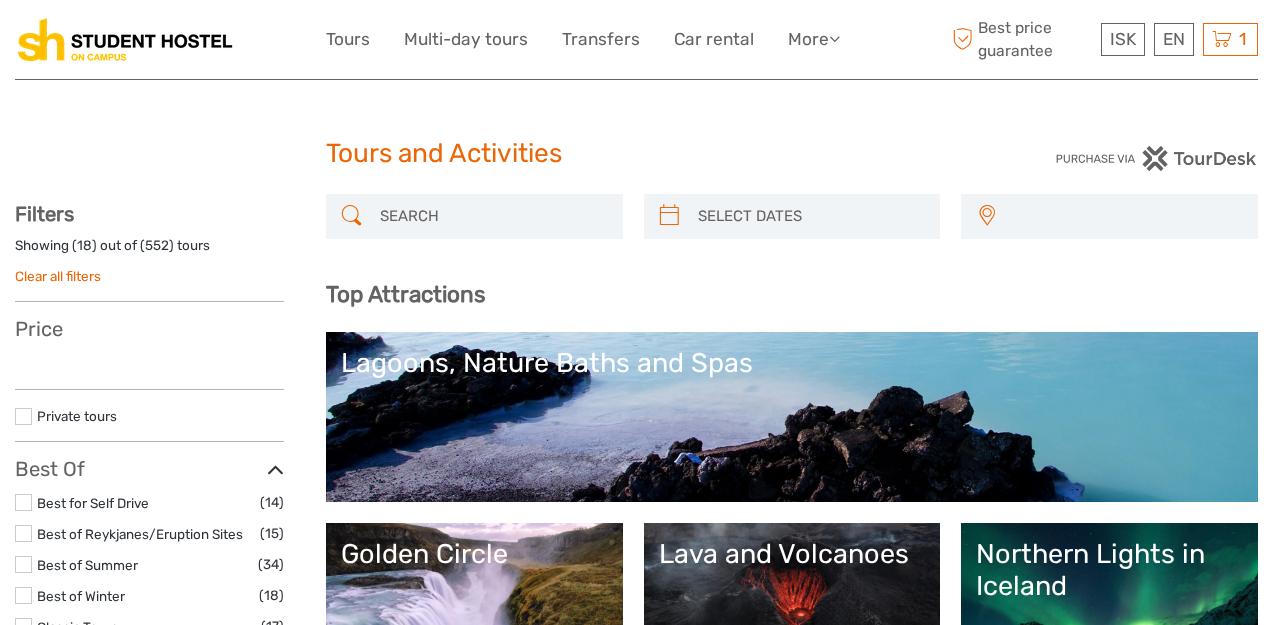 select 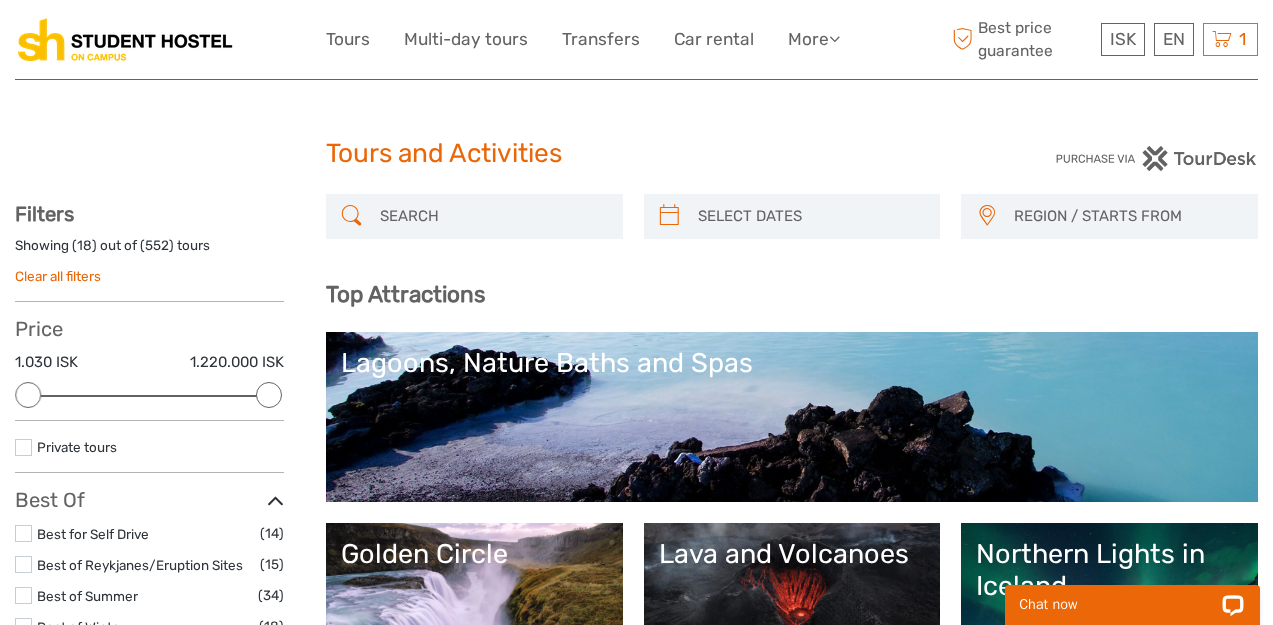 scroll, scrollTop: 0, scrollLeft: 0, axis: both 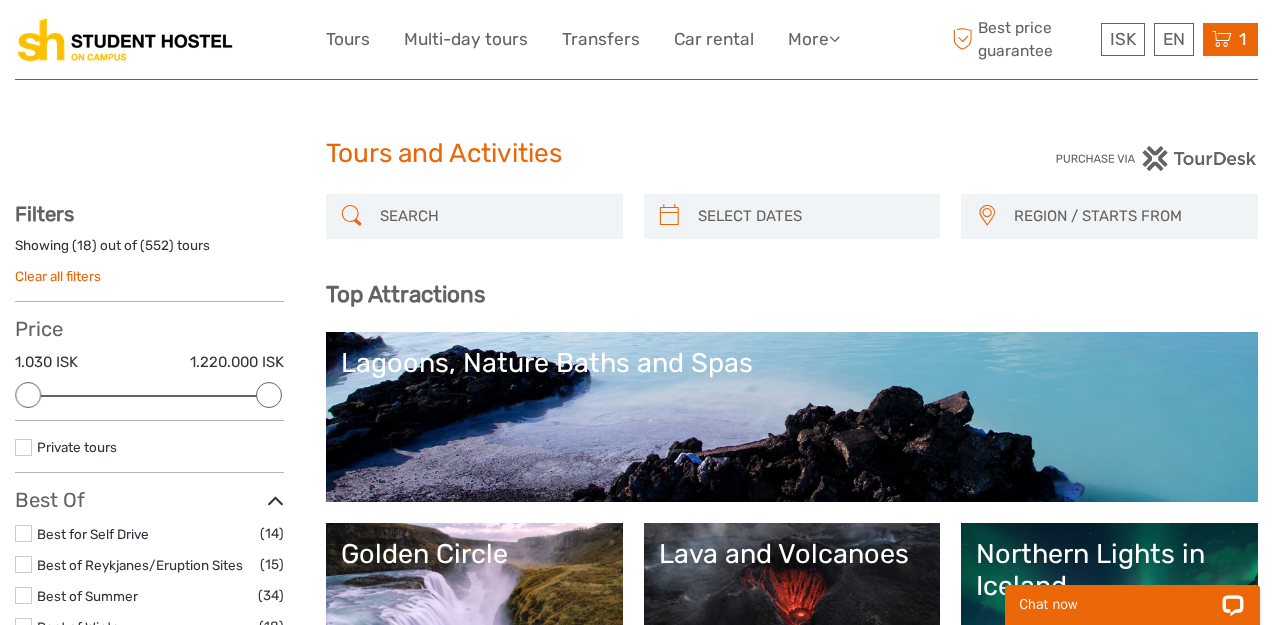 click on "1" at bounding box center (1242, 39) 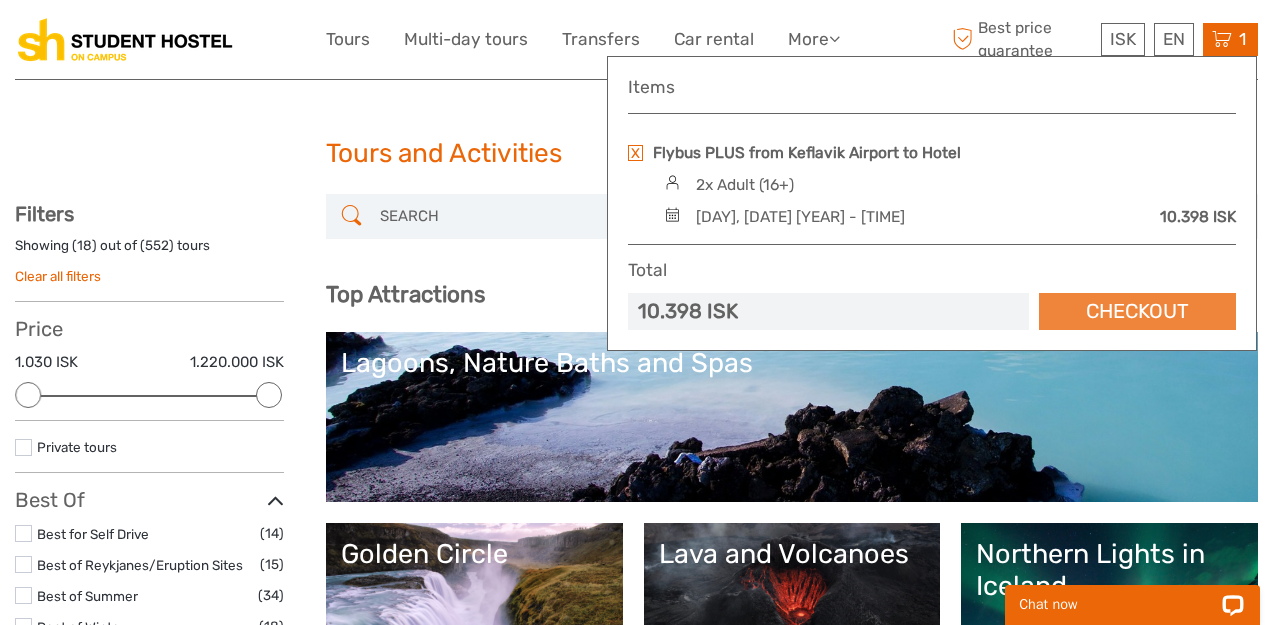 click on "Checkout" at bounding box center [1137, 311] 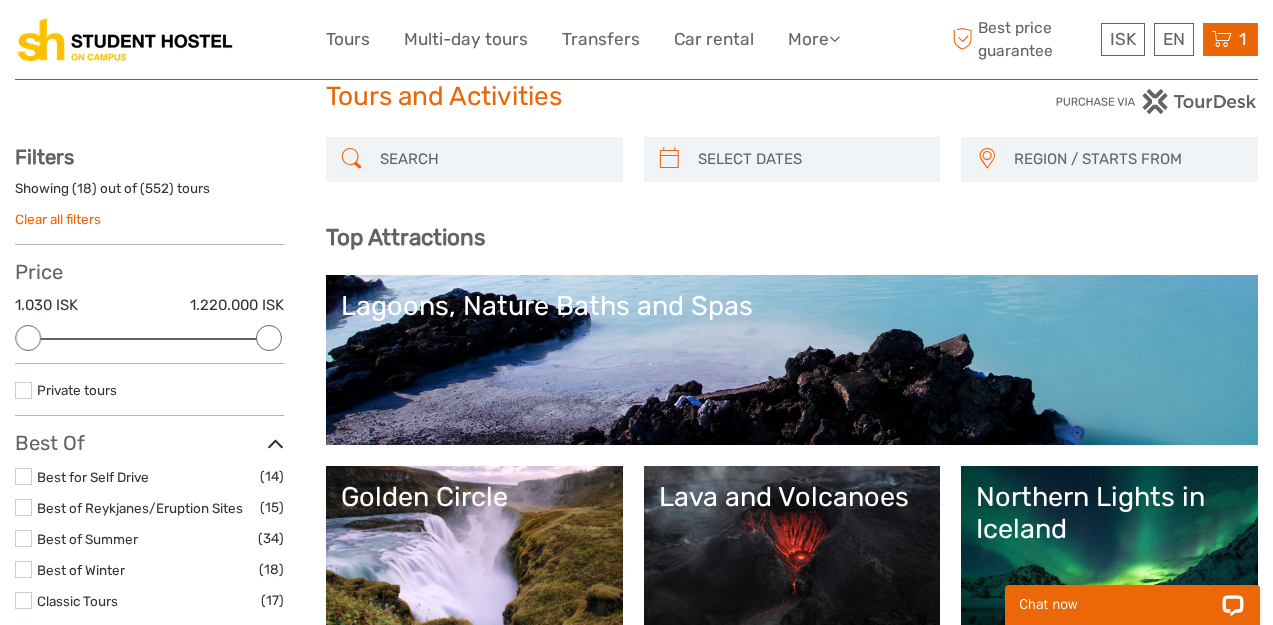 scroll, scrollTop: 53, scrollLeft: 0, axis: vertical 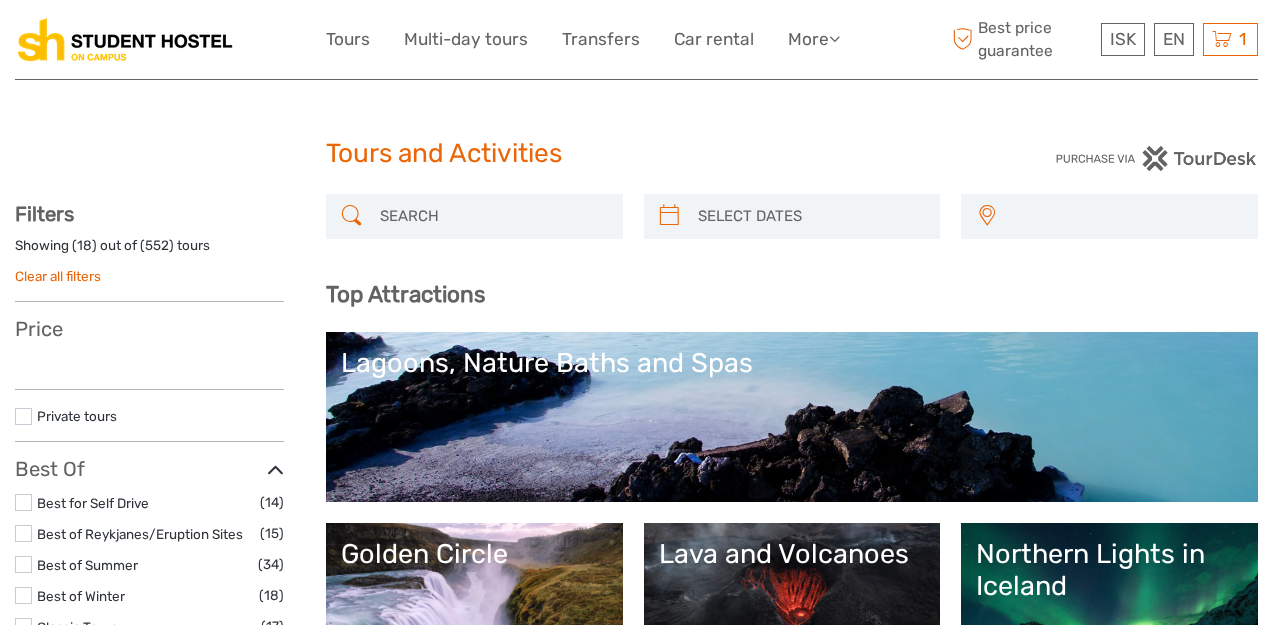 select 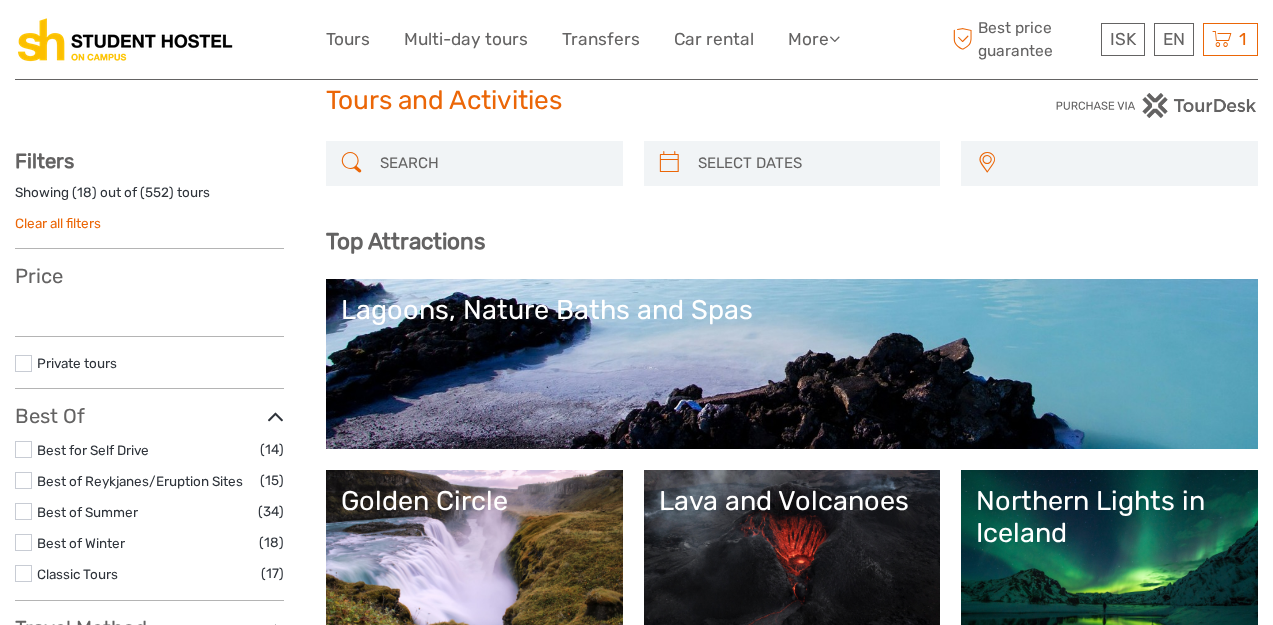 select 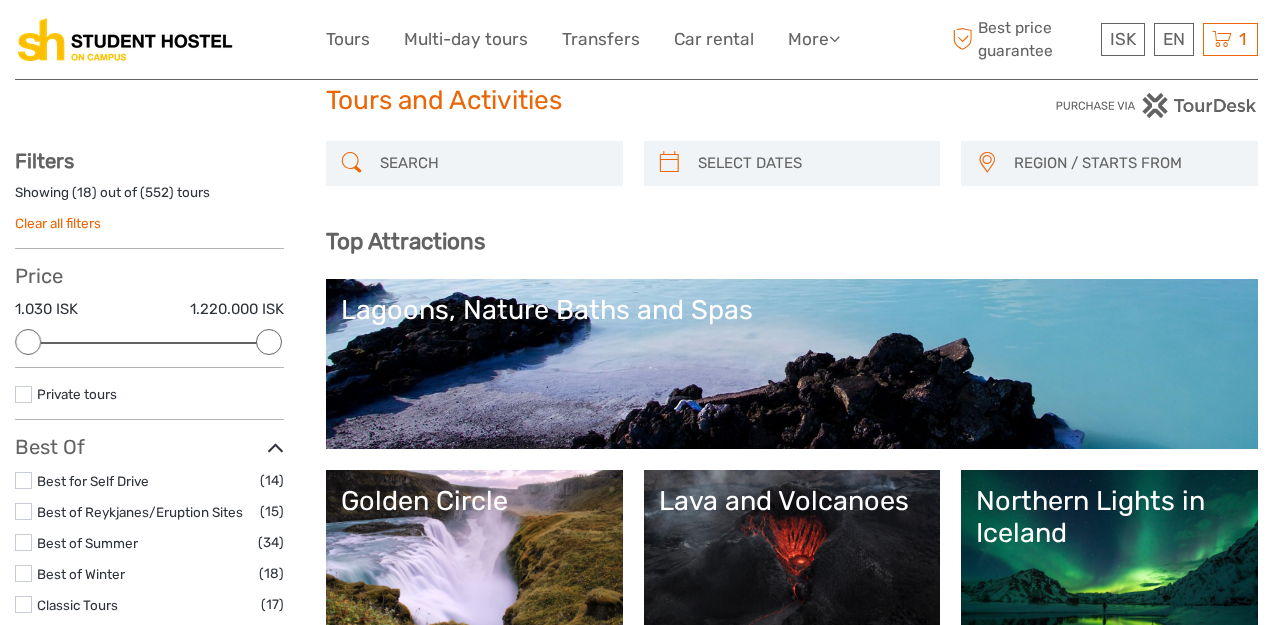 scroll, scrollTop: 0, scrollLeft: 0, axis: both 